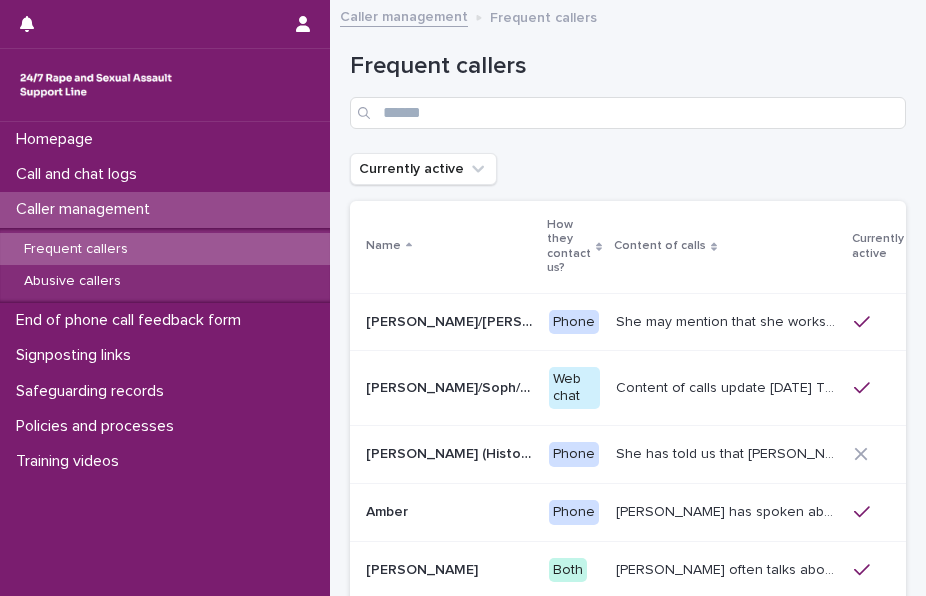 scroll, scrollTop: 0, scrollLeft: 0, axis: both 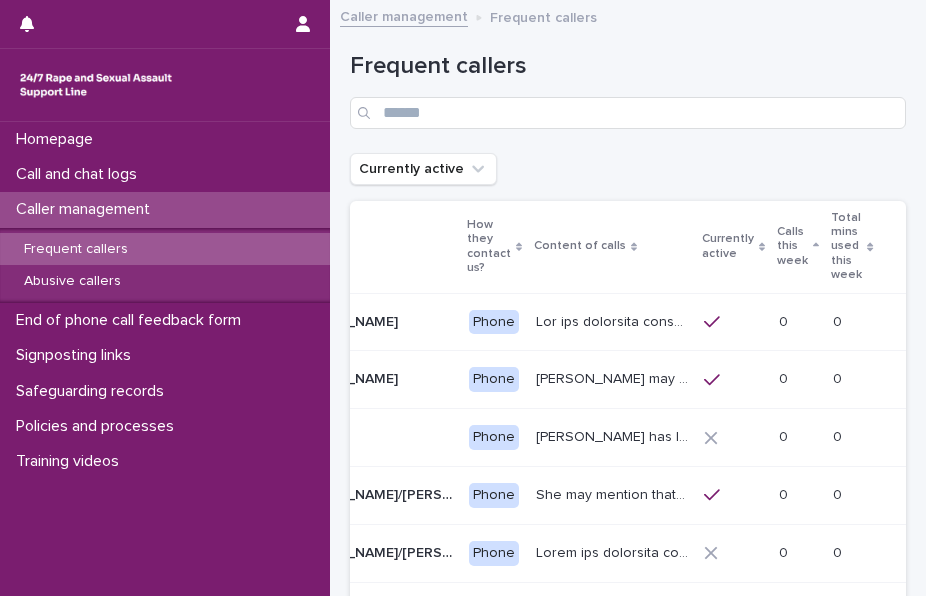 click 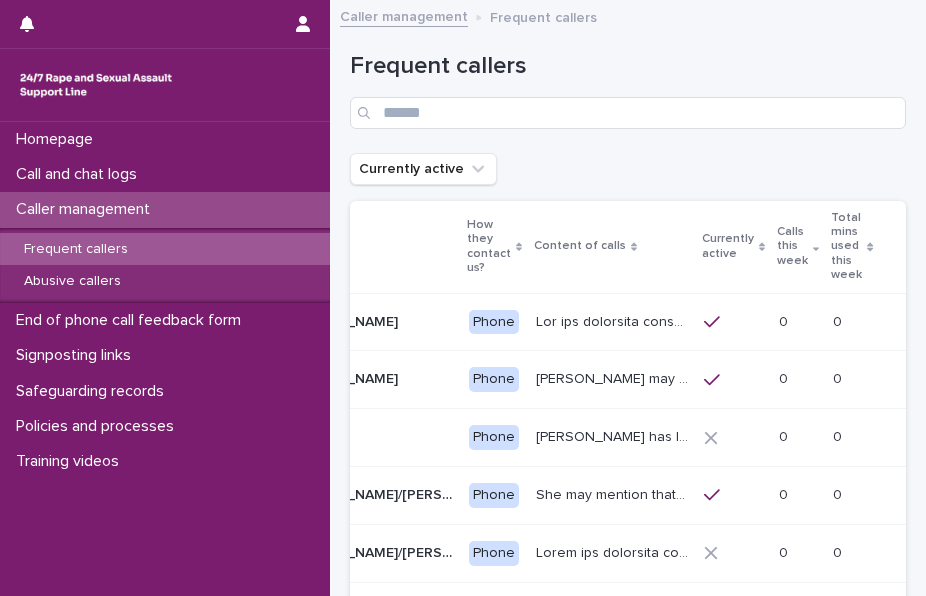 scroll, scrollTop: 0, scrollLeft: 33, axis: horizontal 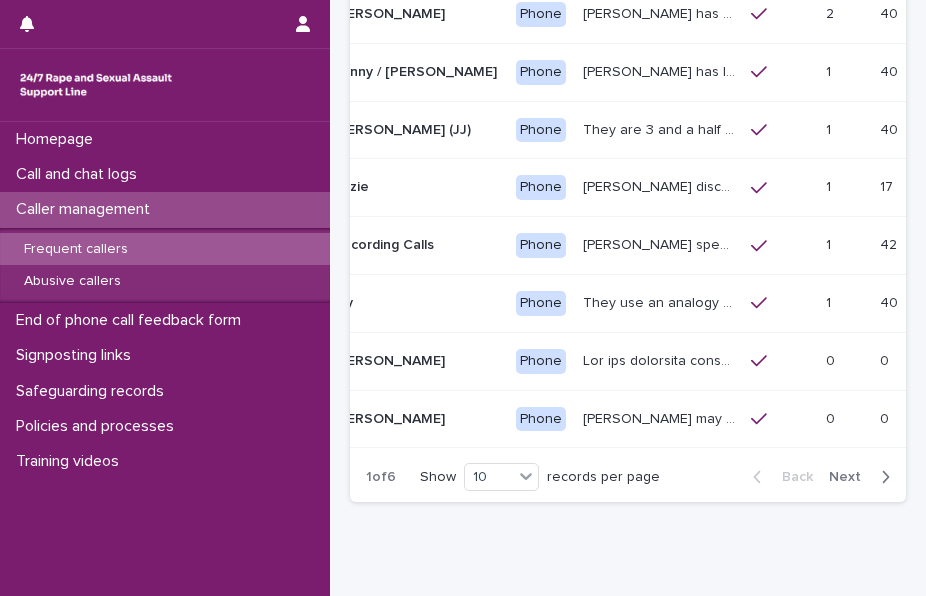 click on "[PERSON_NAME] speaks about being trafficked and raped continuously by being drugged,
Caller may speak about the people involved in the trafficking, and how distressing this is for her. She has told us that she is aware many people, including the staff at the hotel, the police and the government are complicit or involved in the trafficking and her rapes.
She may mention that she is in a Travelodge, having been placed there by the local authority. She may talk about cameras being present in the room.
She talks about her [DEMOGRAPHIC_DATA] faith, and how this makes her abuse particularly difficult as it is against her religion to be seen or touched by non-Muslim men.
She is knowledgeable about anti-trafficking processes (such as the National Referral Mechanism) and the criminal justice system. She is a freelance journalist.
She did previously let us know that she was audio recording the call, or ask us if it is OK to do this. She appears to be adhering to our boundary about this." at bounding box center (659, 245) 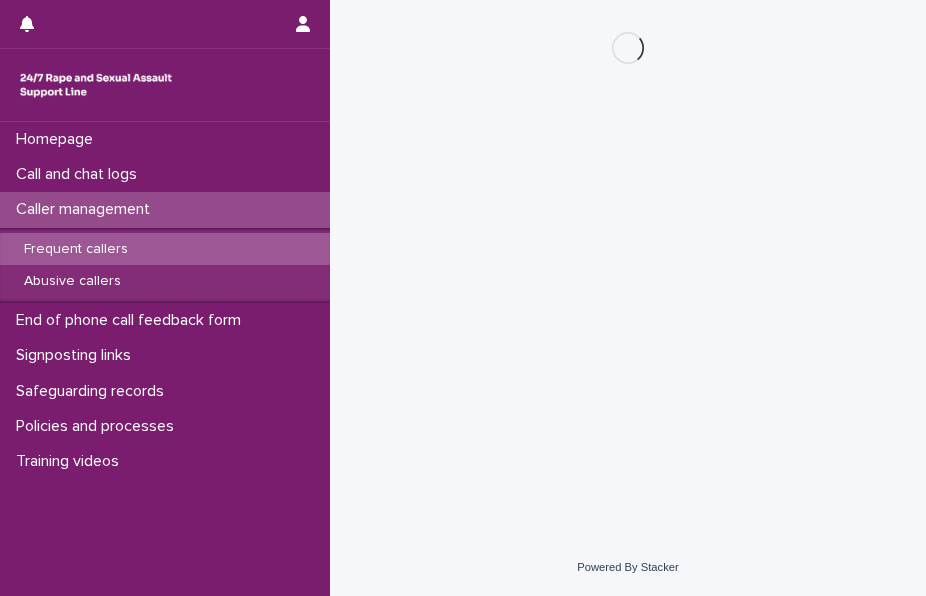 scroll, scrollTop: 0, scrollLeft: 0, axis: both 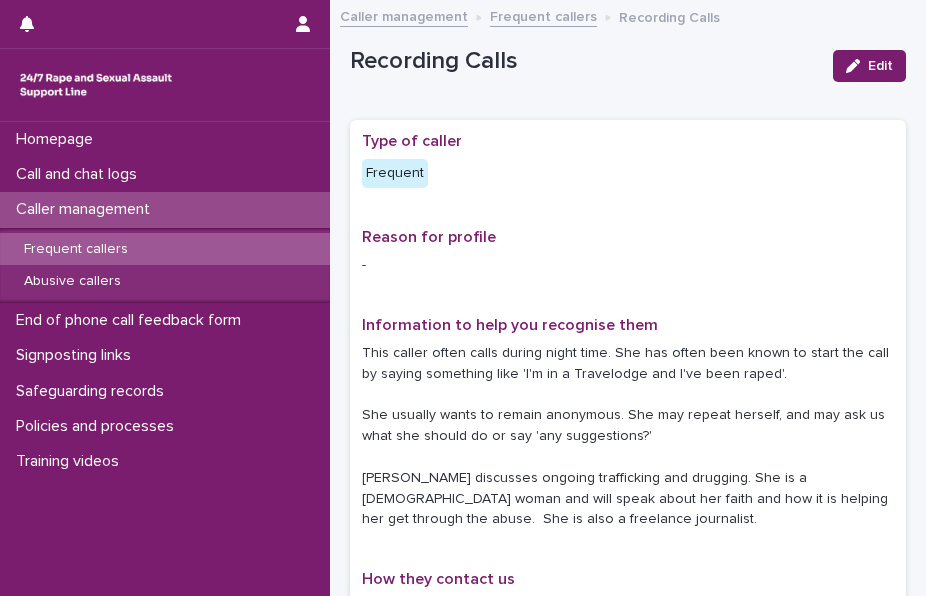 click on "-" at bounding box center (628, 265) 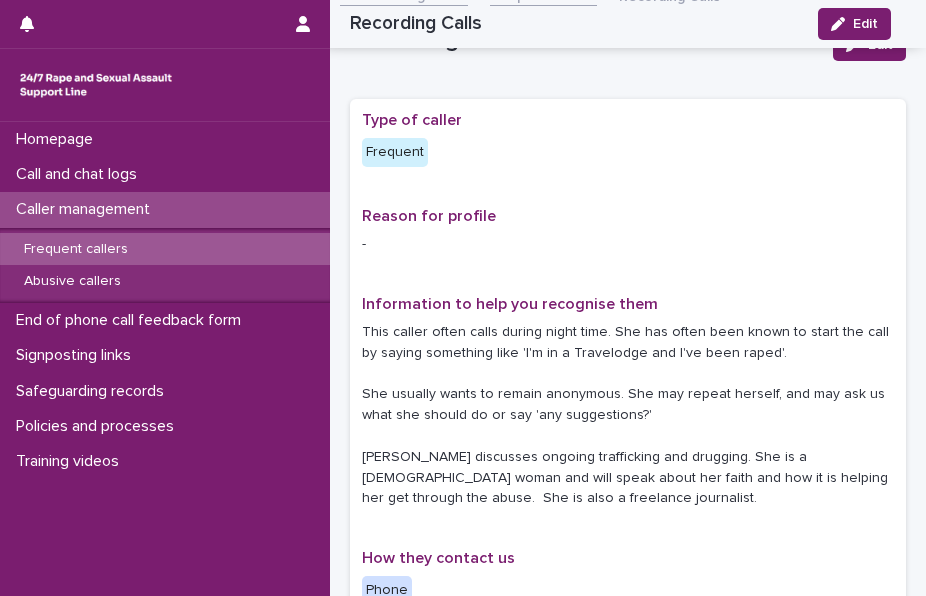 scroll, scrollTop: 0, scrollLeft: 0, axis: both 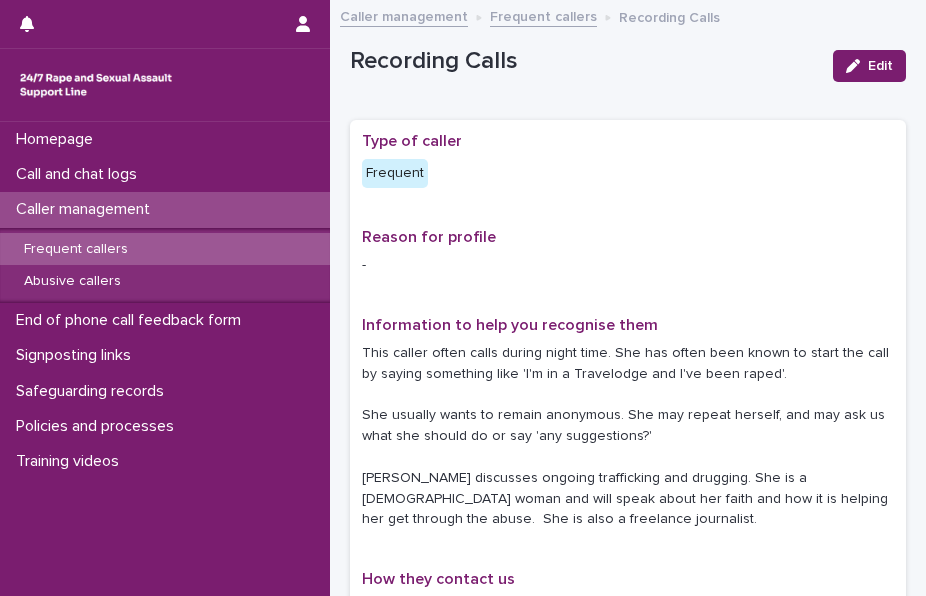 click on "Reason for profile -" at bounding box center (628, 260) 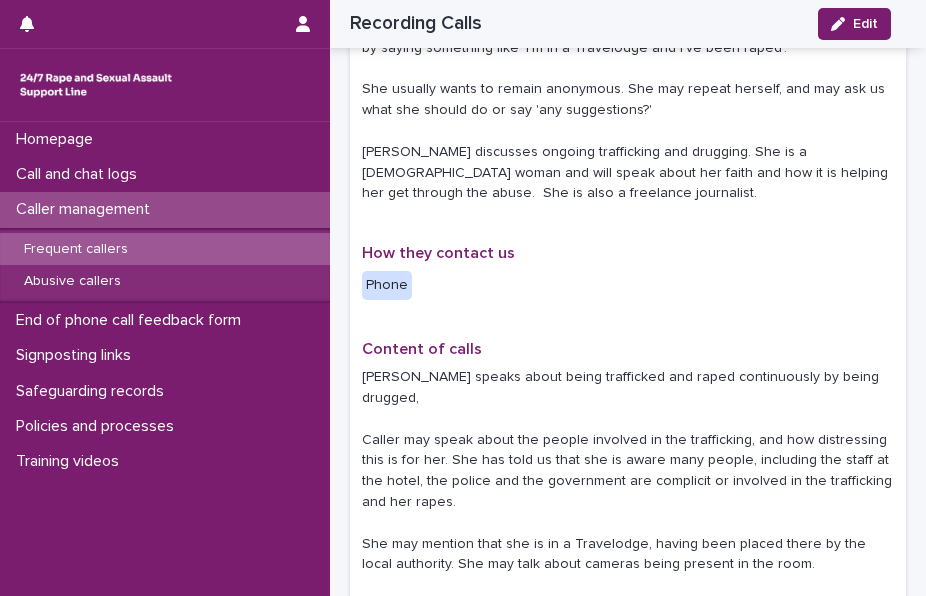 scroll, scrollTop: 120, scrollLeft: 0, axis: vertical 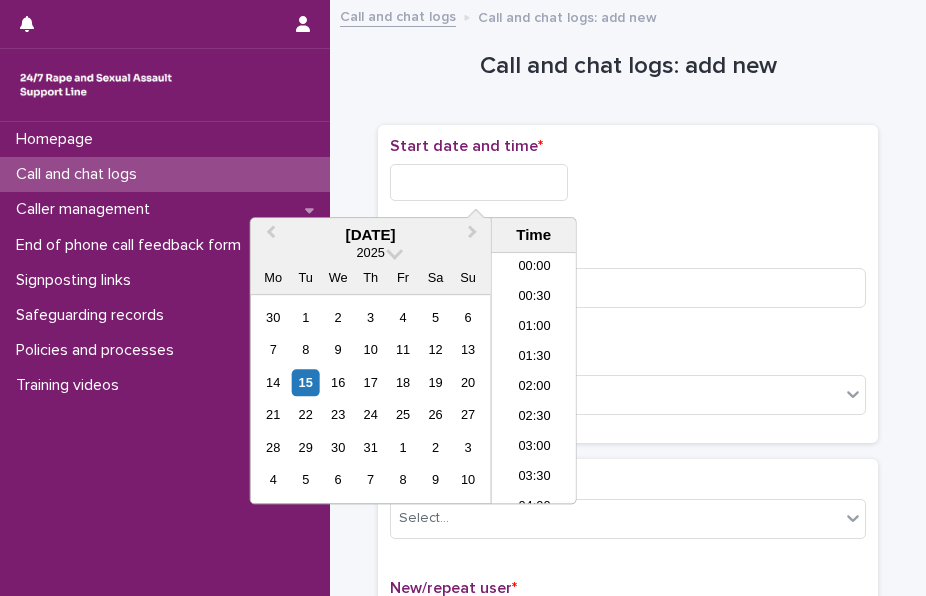 click at bounding box center (479, 182) 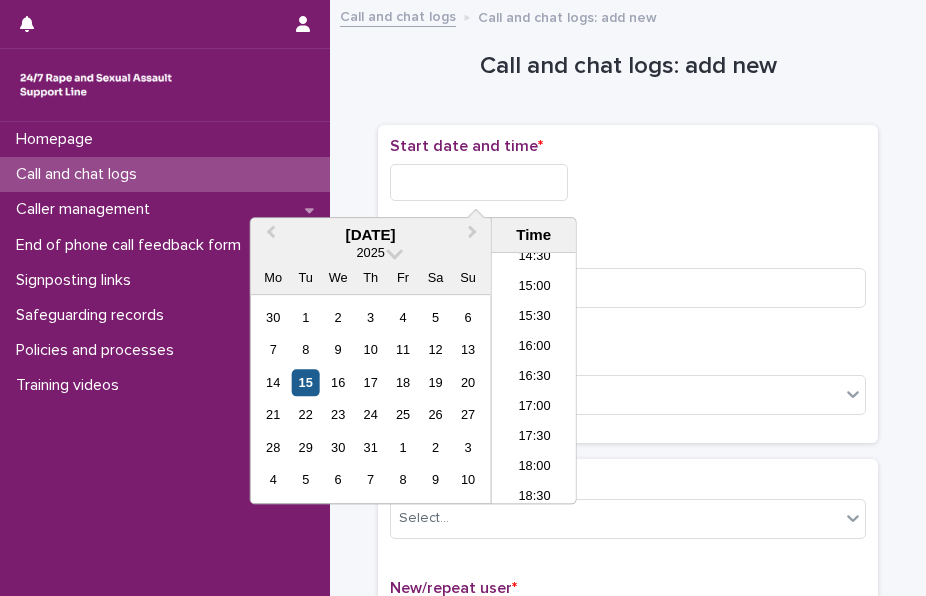 click on "15" at bounding box center [305, 382] 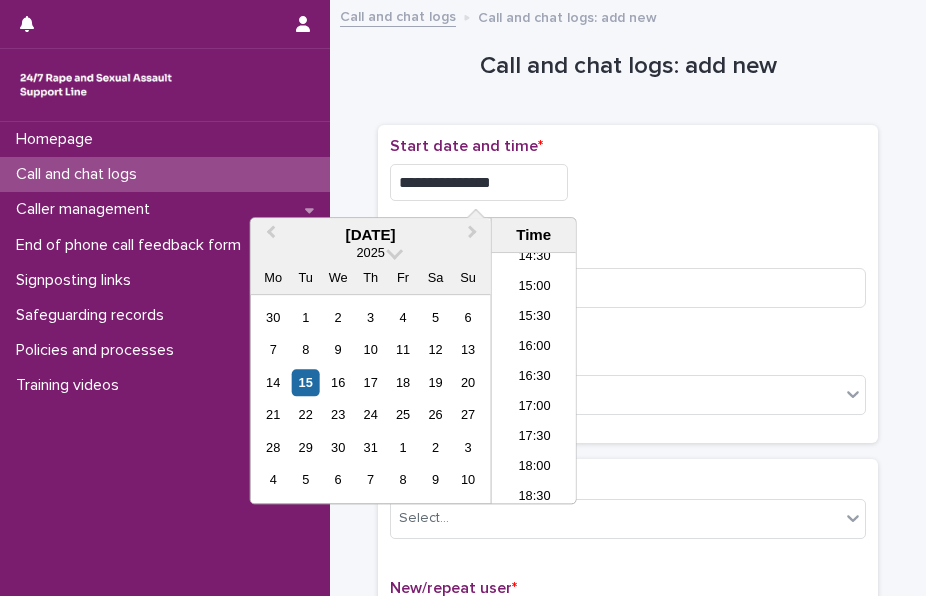 click on "**********" at bounding box center (479, 182) 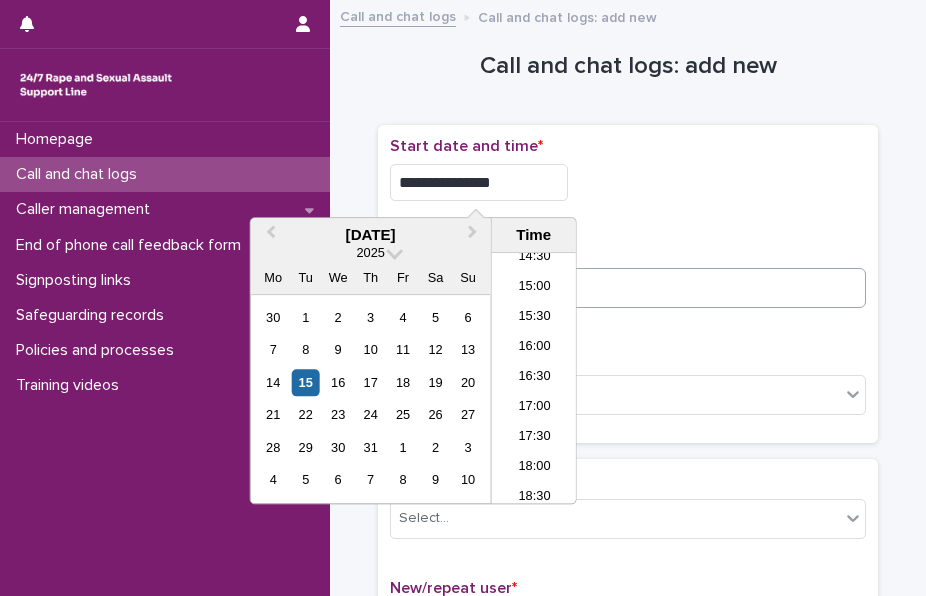 type on "**********" 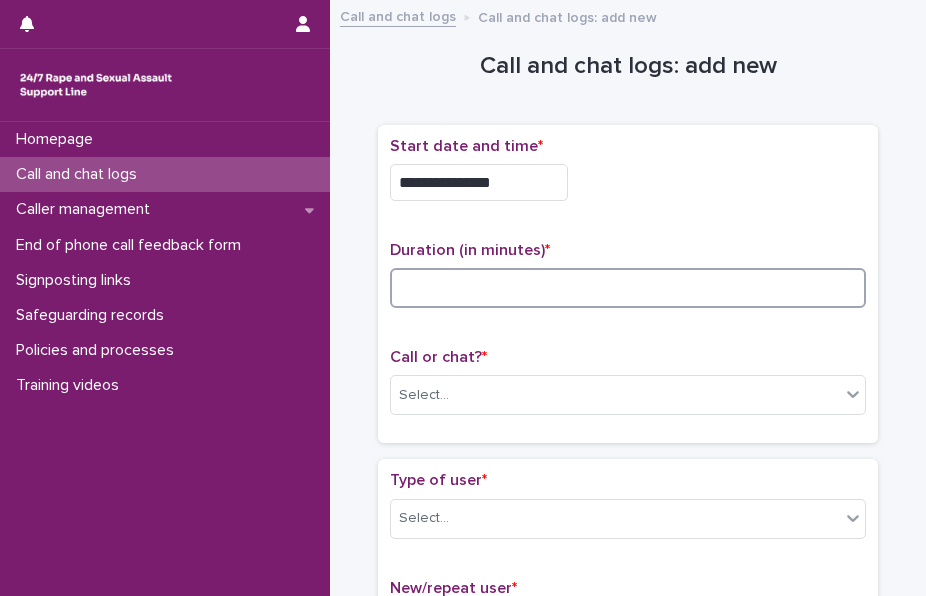 click at bounding box center (628, 288) 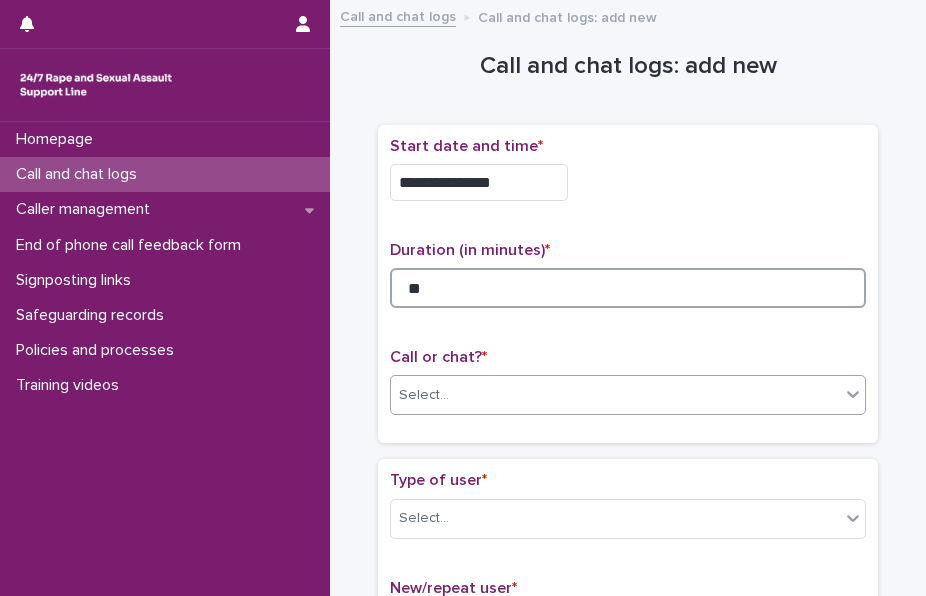 type on "**" 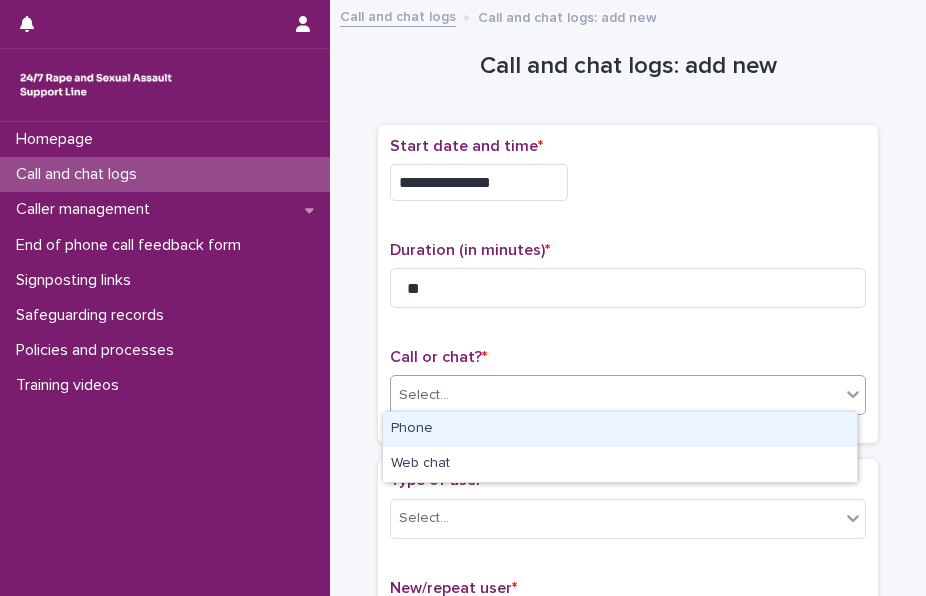 click on "Select..." at bounding box center (615, 395) 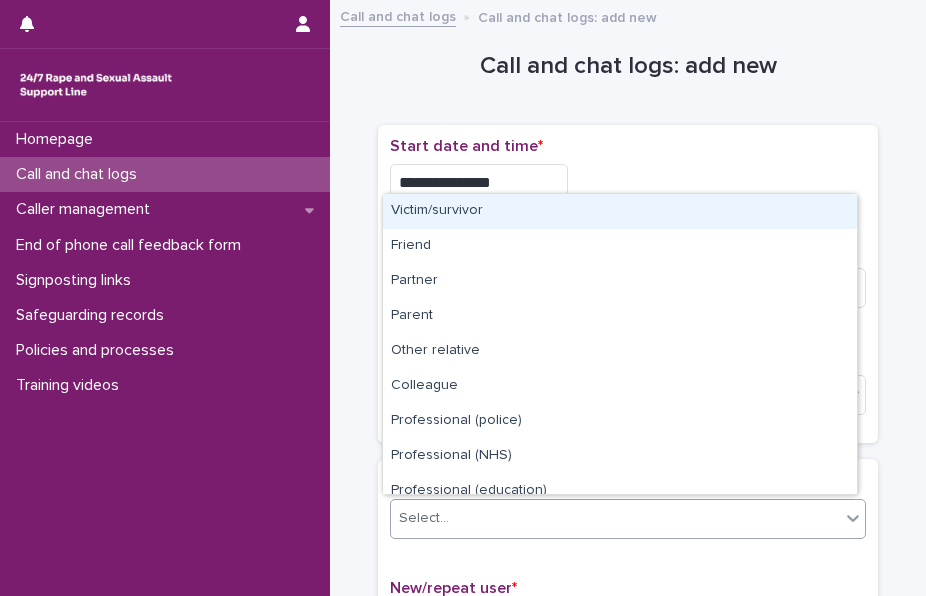 click on "Select..." at bounding box center (615, 518) 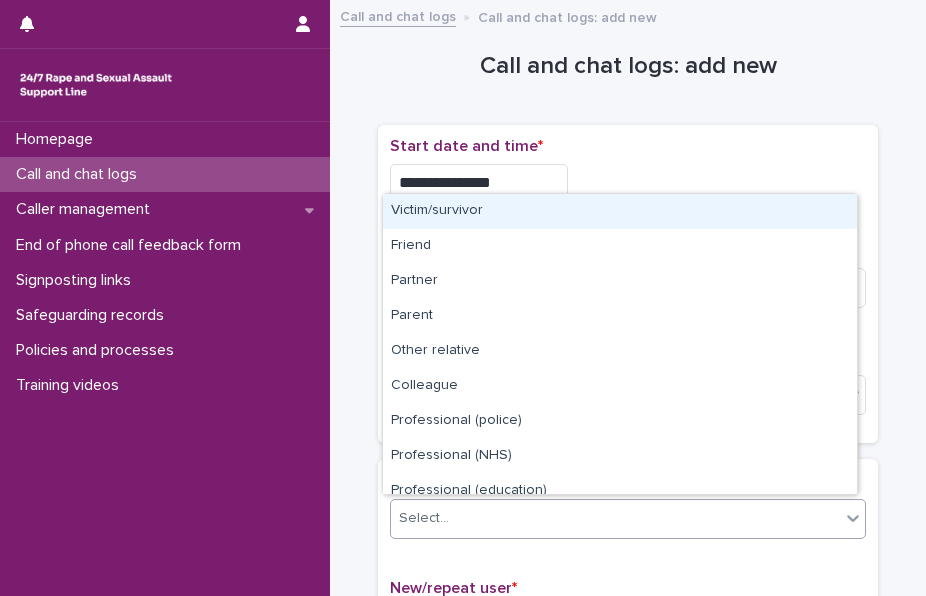 click on "Victim/survivor" at bounding box center (620, 211) 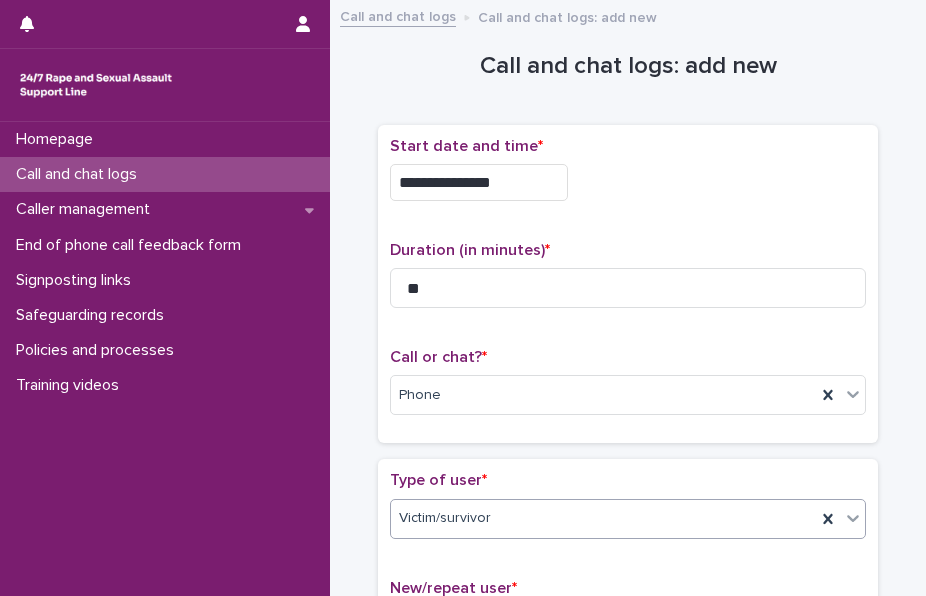 scroll, scrollTop: 521, scrollLeft: 0, axis: vertical 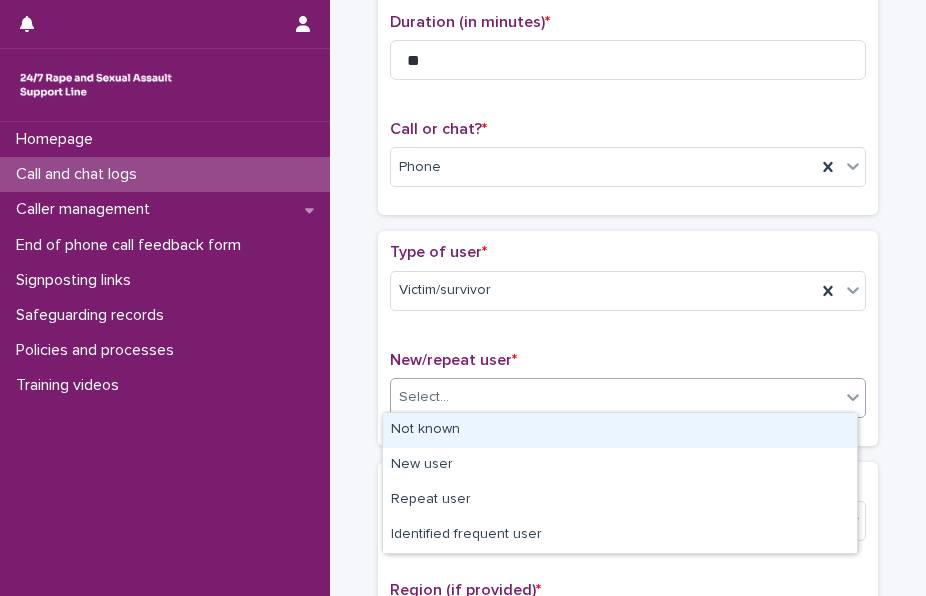 click on "Select..." at bounding box center (615, 397) 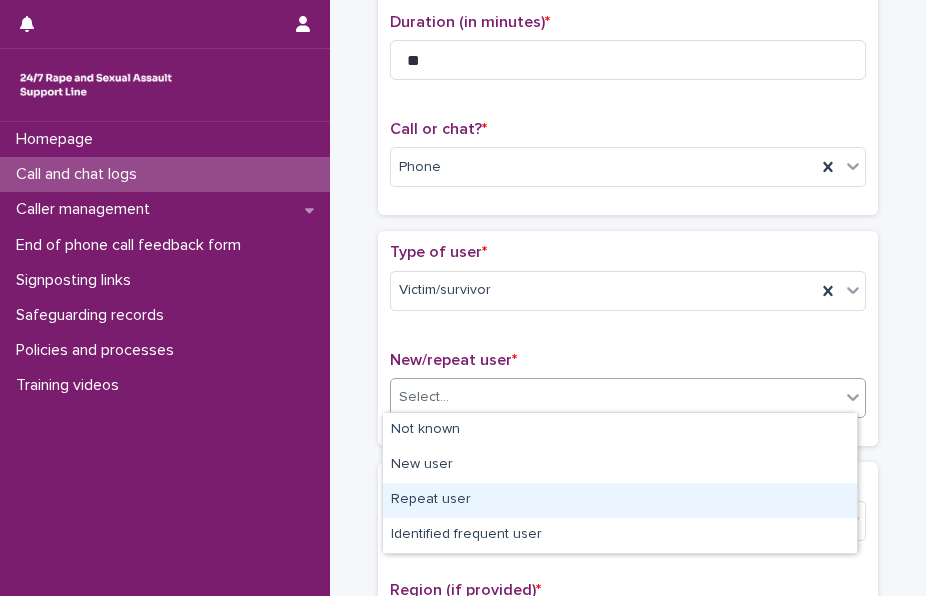 click on "Repeat user" at bounding box center [620, 500] 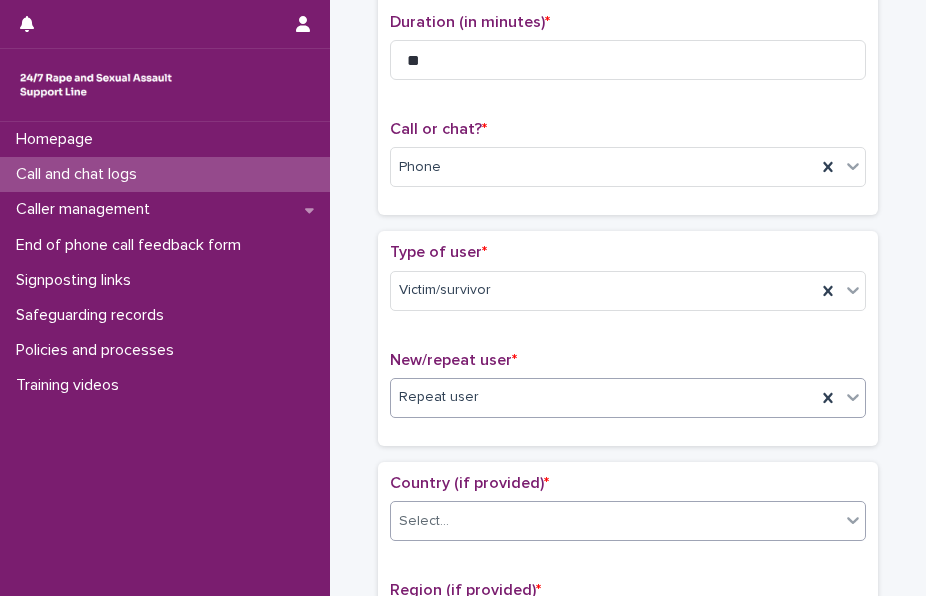 click on "Select..." at bounding box center (615, 521) 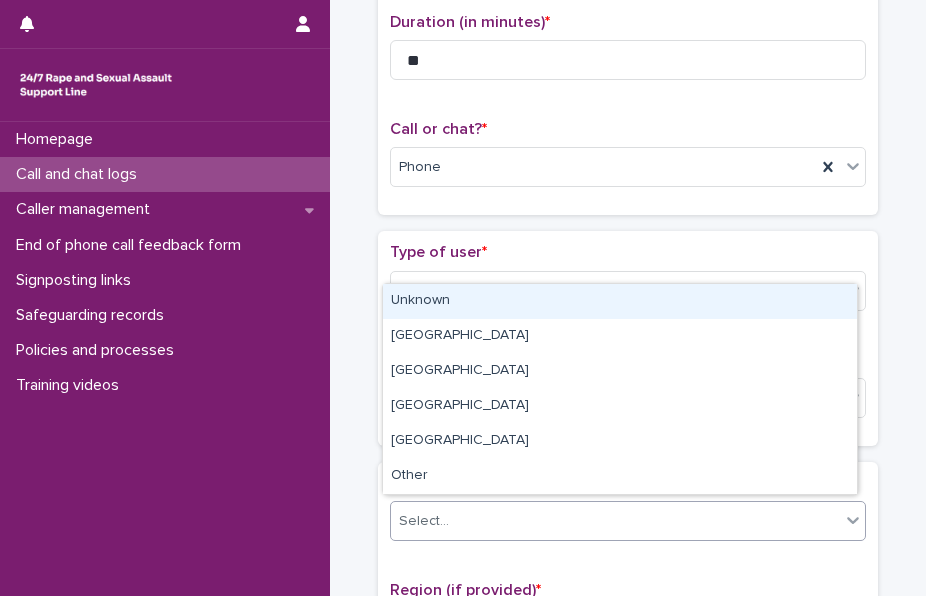 click on "Unknown" at bounding box center (620, 301) 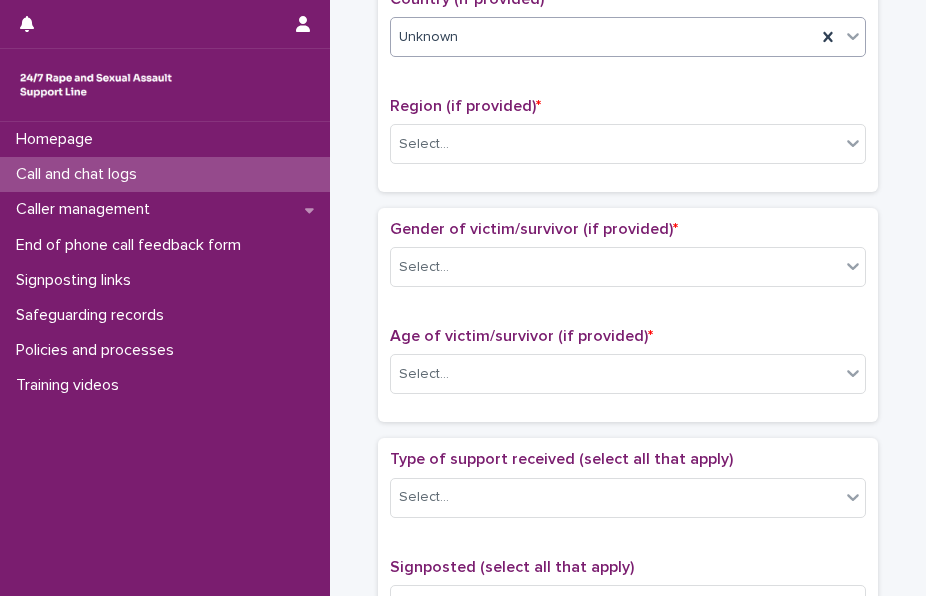 scroll, scrollTop: 748, scrollLeft: 0, axis: vertical 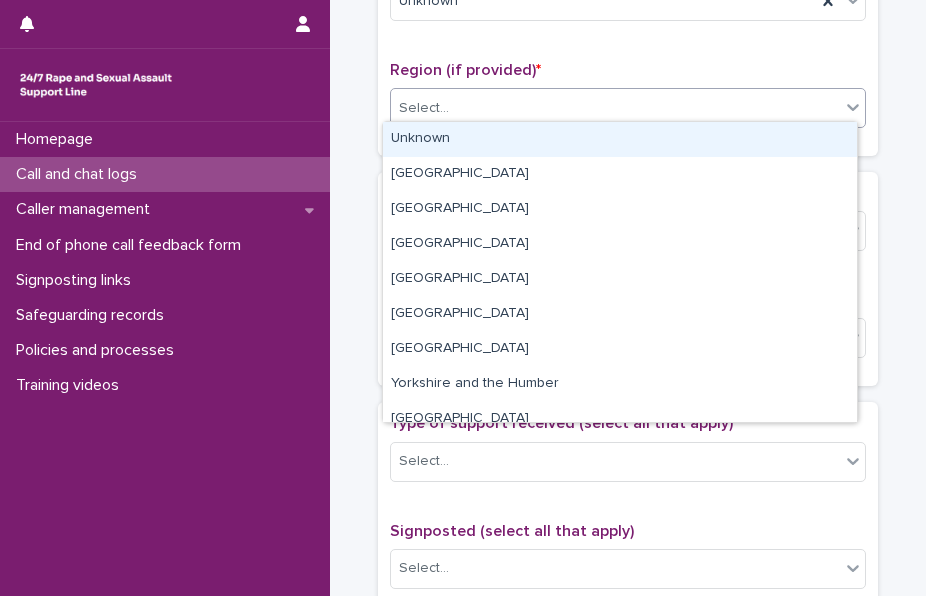 click on "Select..." at bounding box center (615, 108) 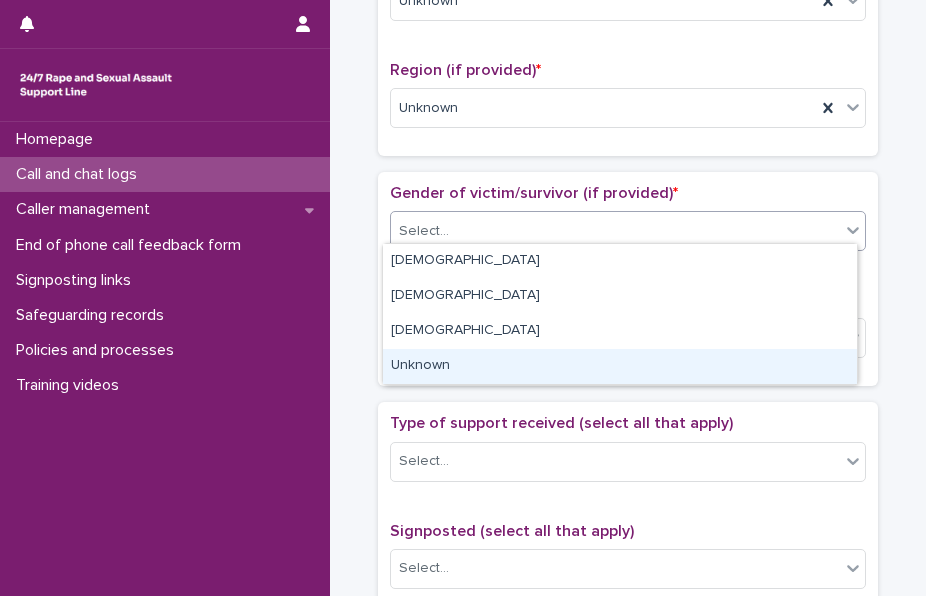 drag, startPoint x: 636, startPoint y: 232, endPoint x: 542, endPoint y: 361, distance: 159.61516 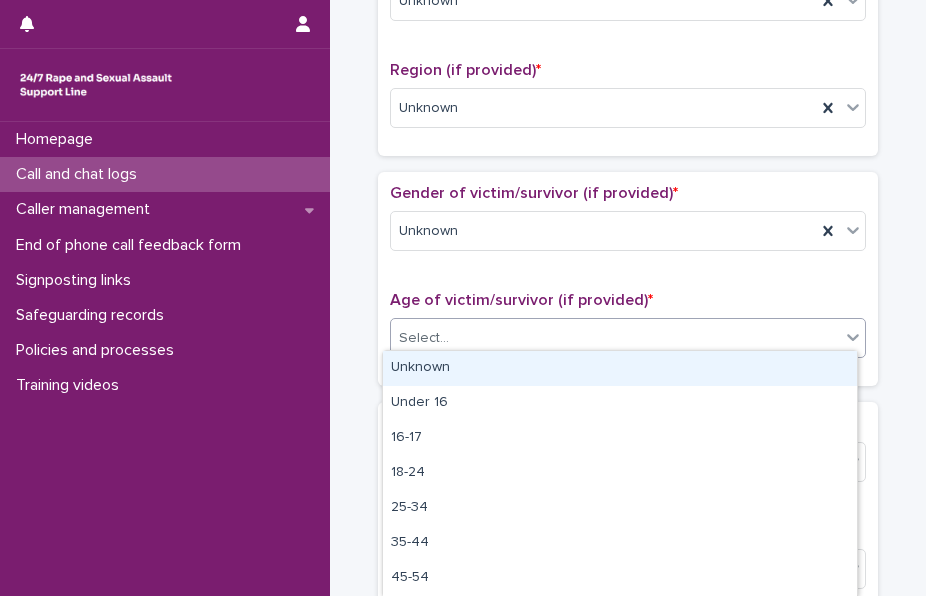 click on "Select..." at bounding box center (615, 338) 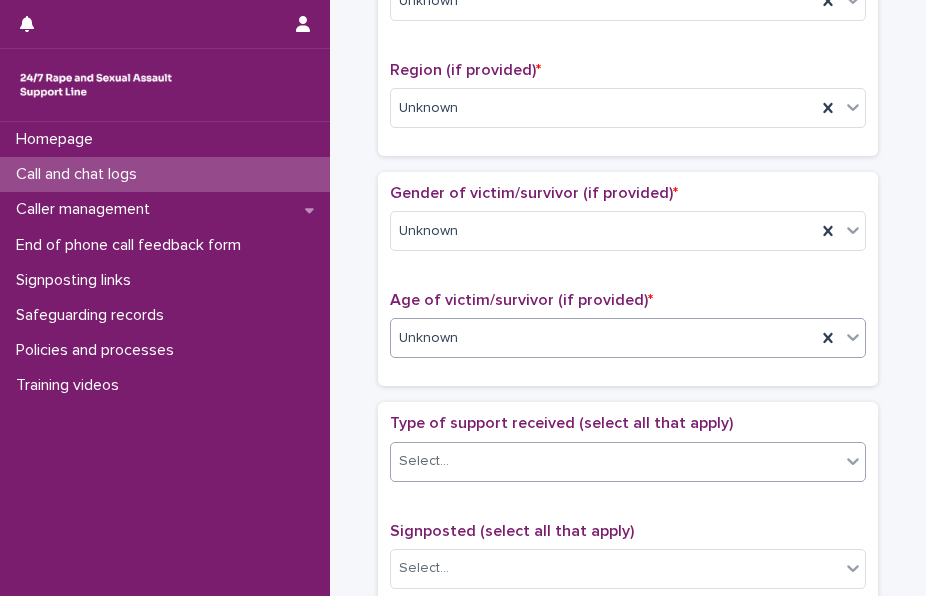 click on "Select..." at bounding box center [615, 461] 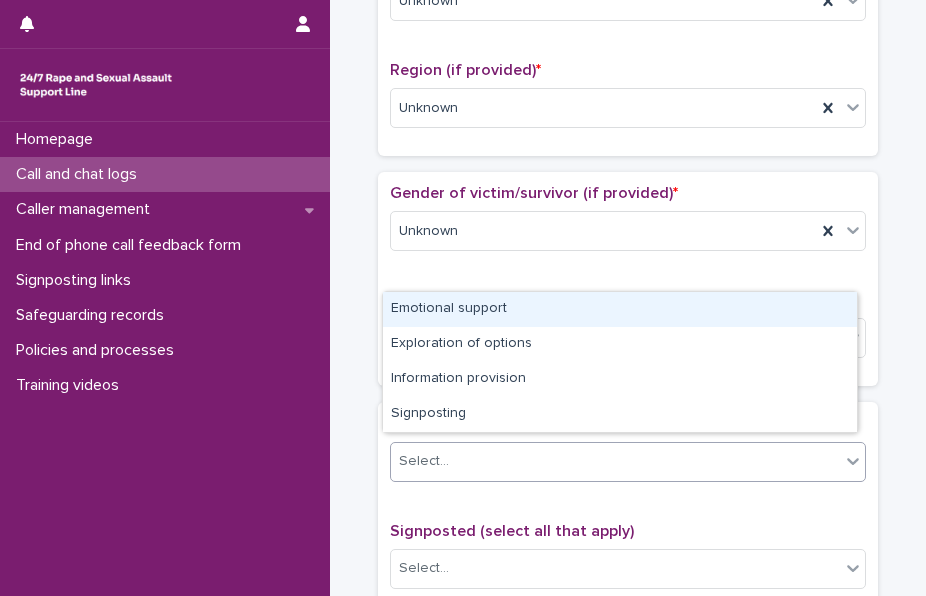 click on "Emotional support" at bounding box center (620, 309) 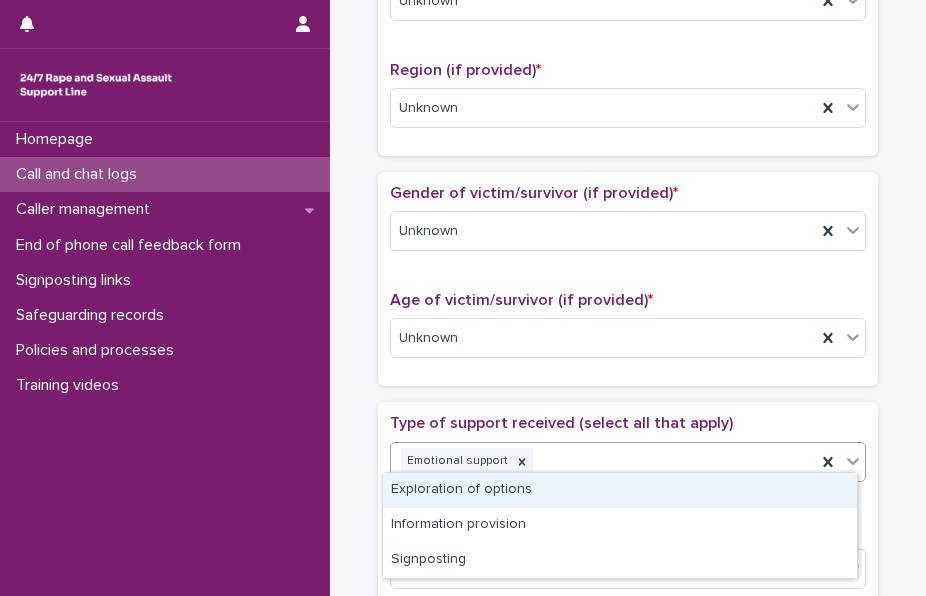 click 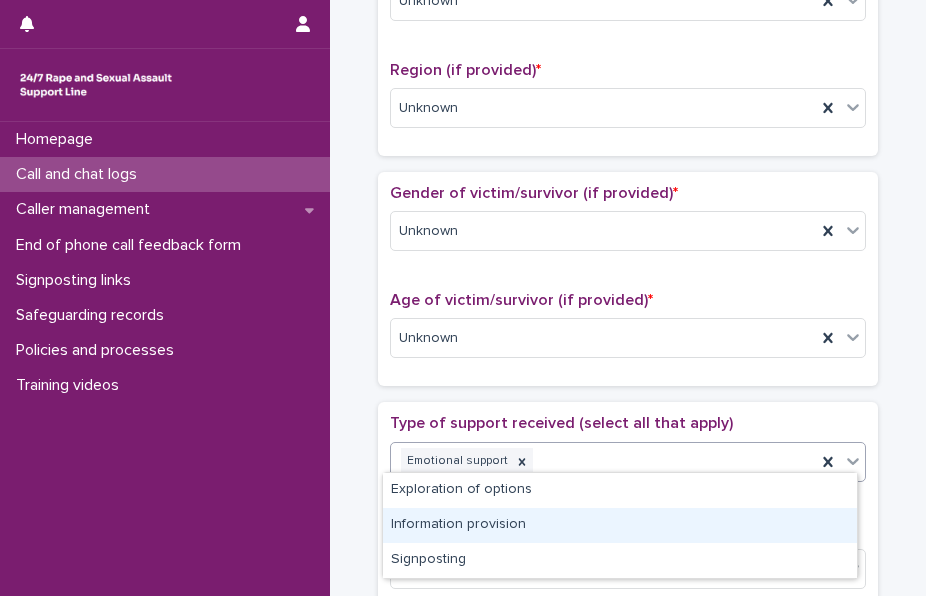 click on "Information provision" at bounding box center [620, 525] 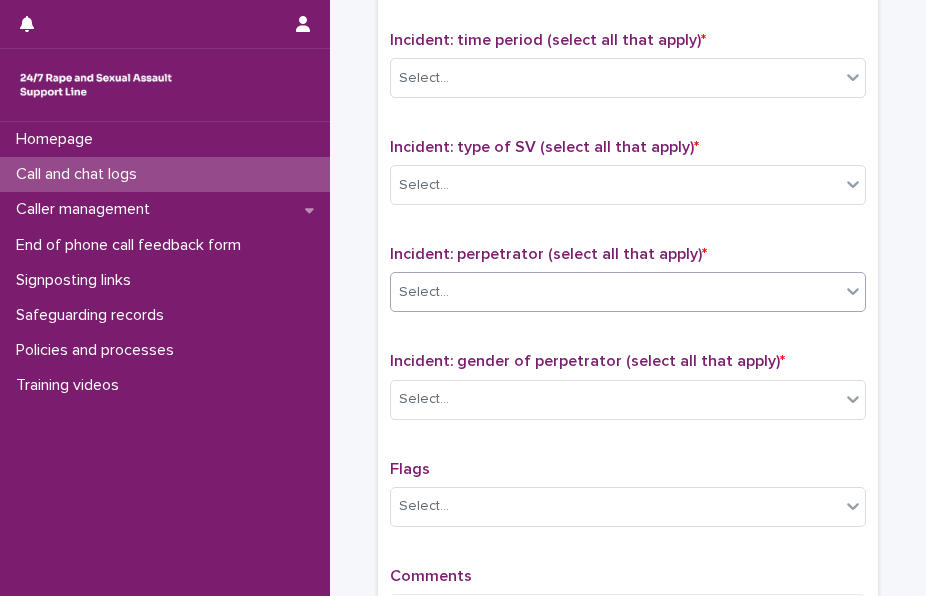 scroll, scrollTop: 1348, scrollLeft: 0, axis: vertical 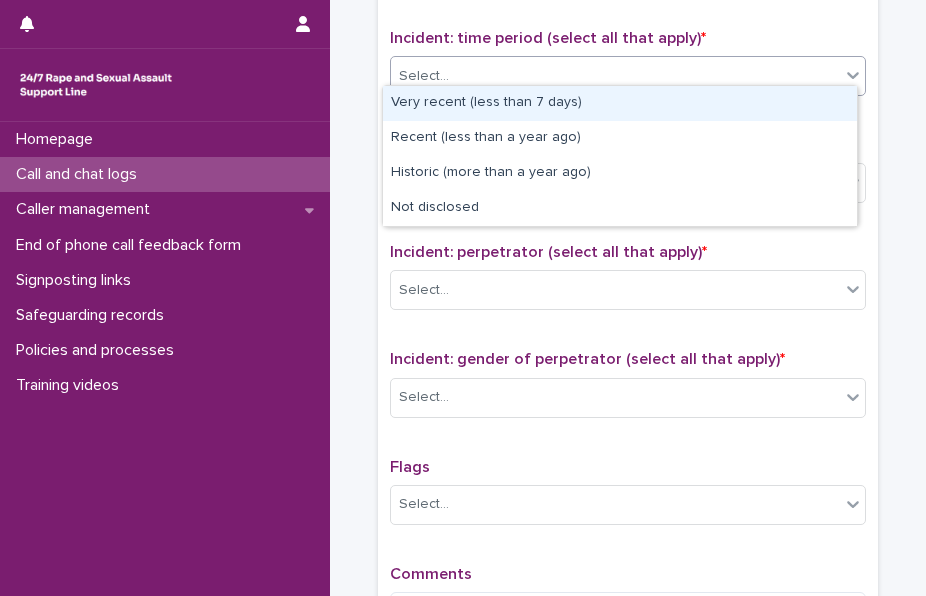 click on "Select..." at bounding box center (615, 76) 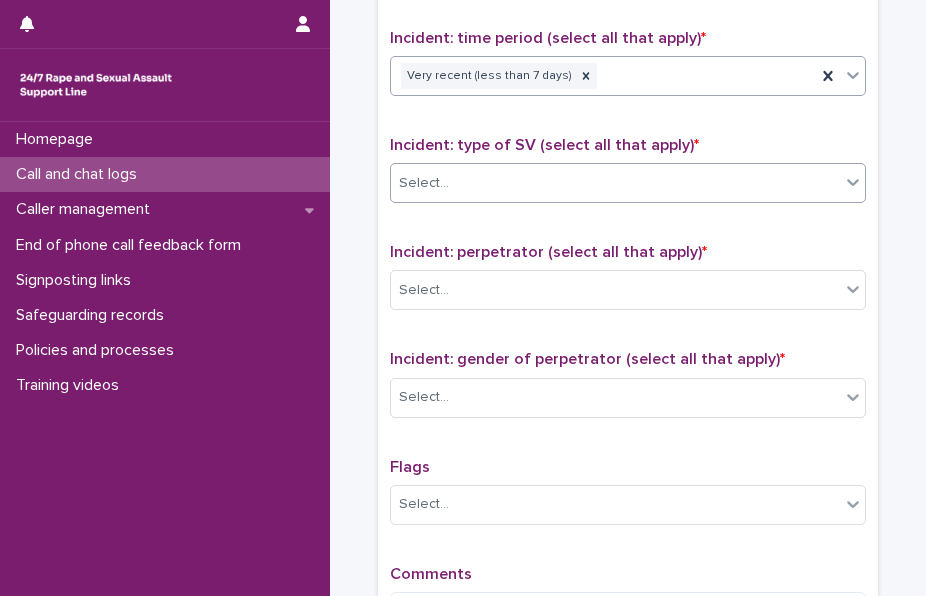 click on "Select..." at bounding box center (615, 183) 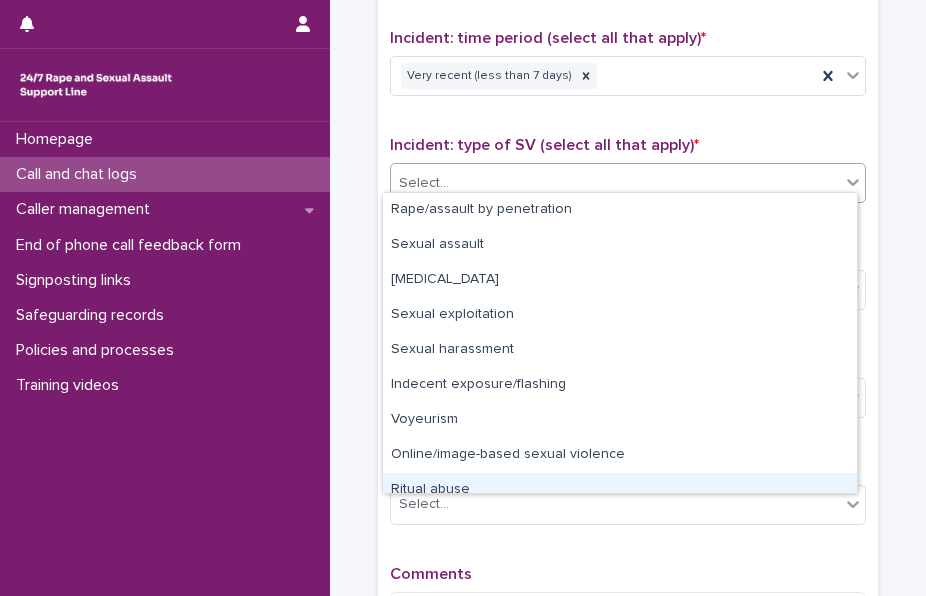 scroll, scrollTop: 40, scrollLeft: 0, axis: vertical 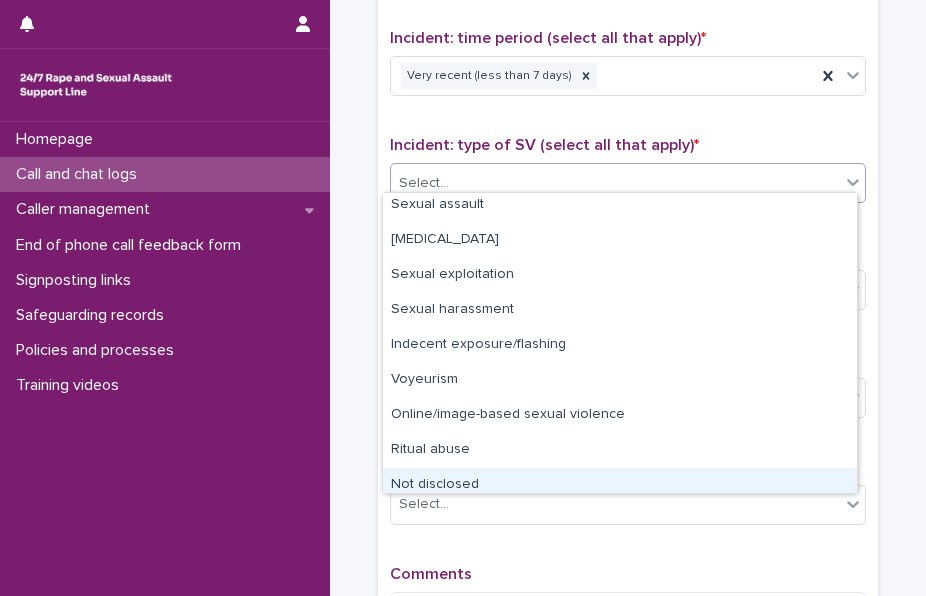 click on "Not disclosed" at bounding box center [620, 485] 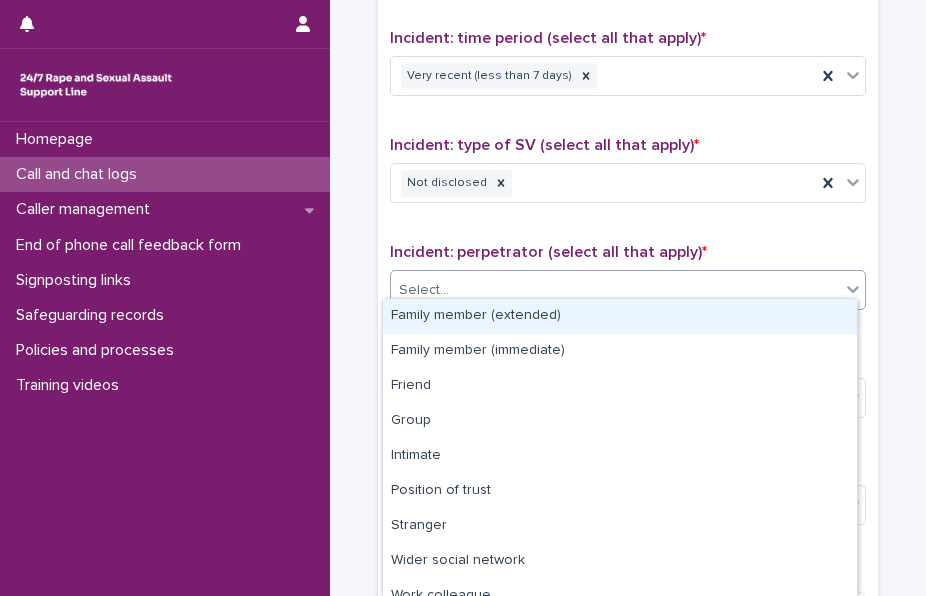click on "Select..." at bounding box center [615, 290] 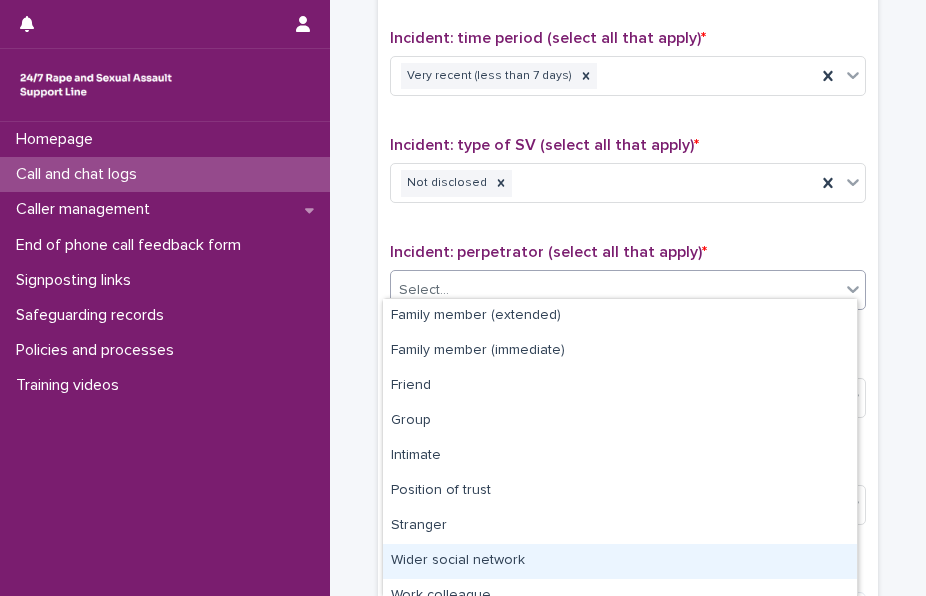 scroll, scrollTop: 88, scrollLeft: 0, axis: vertical 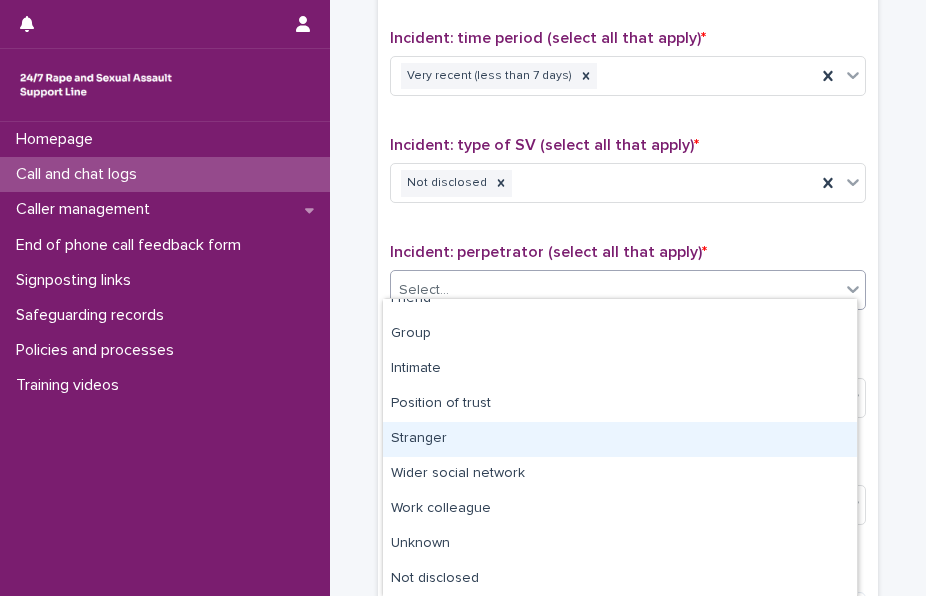 click on "Stranger" at bounding box center [620, 439] 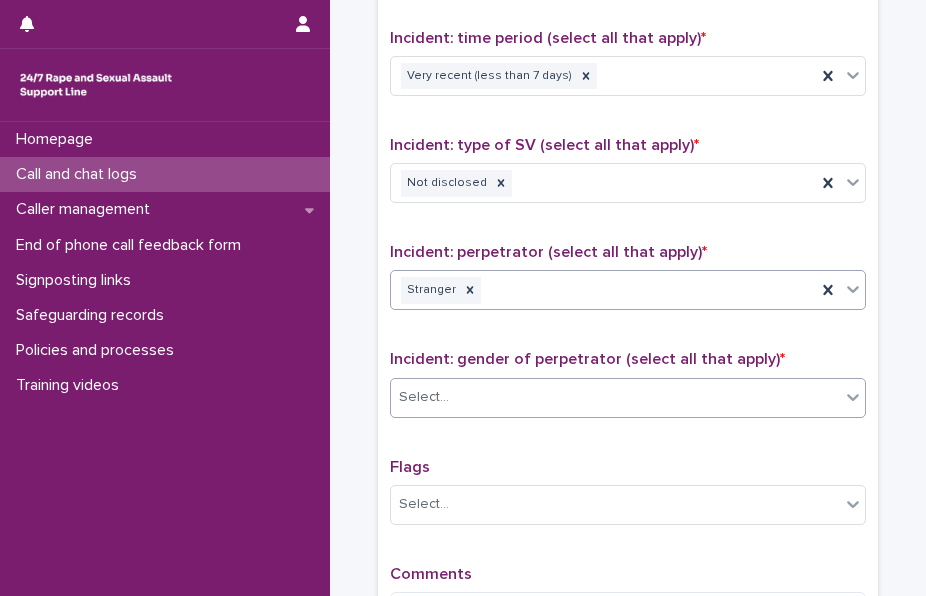 click on "Select..." at bounding box center [615, 397] 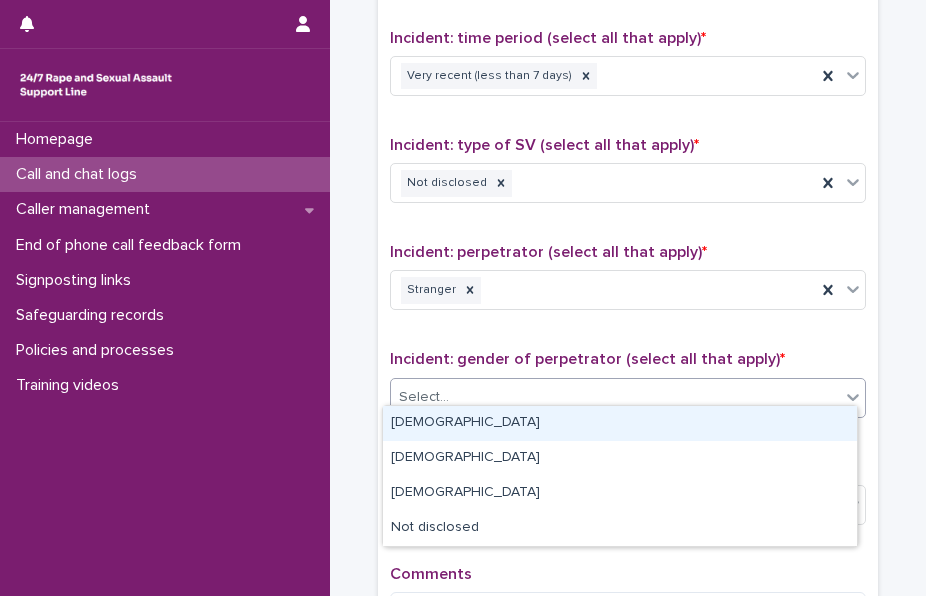 click on "Male" at bounding box center (620, 423) 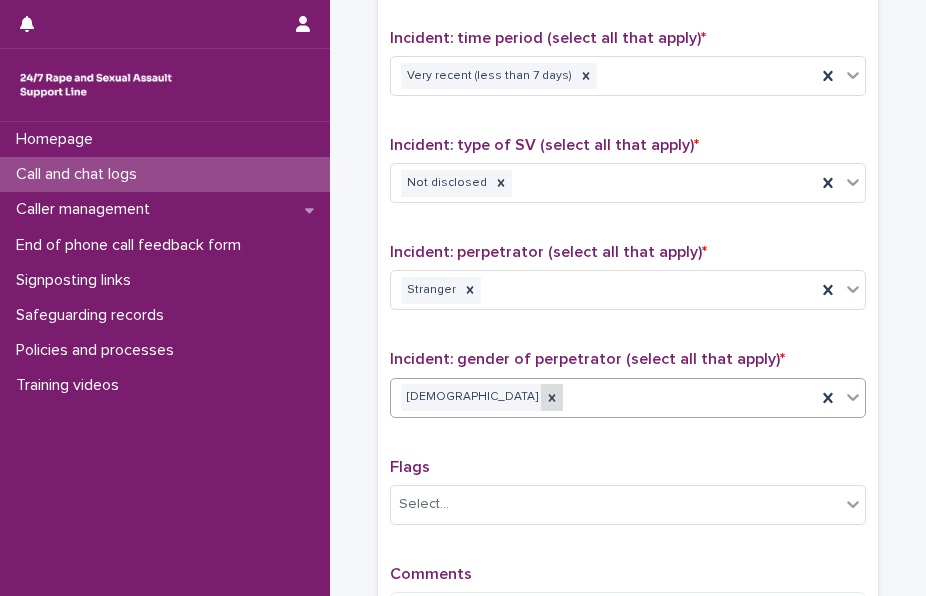 click 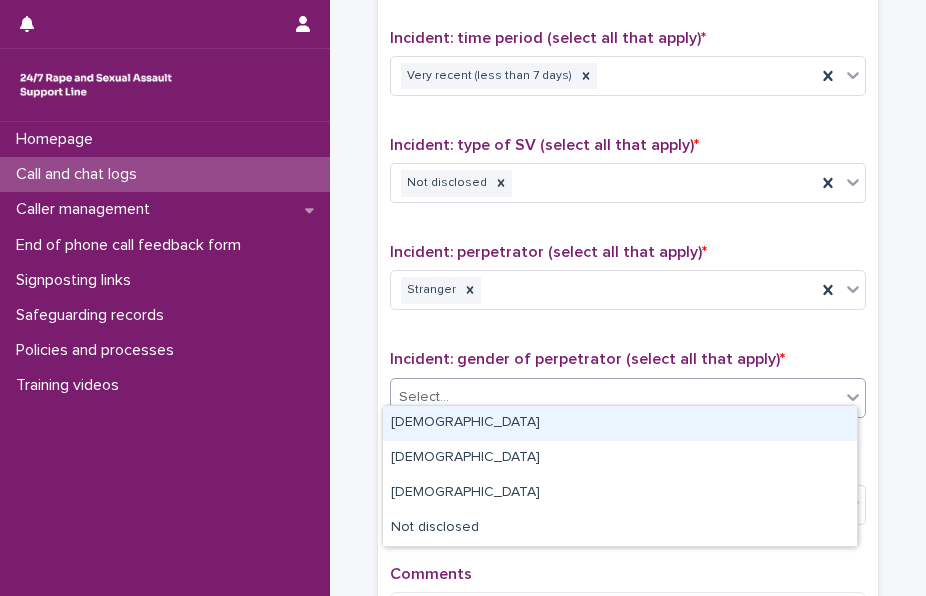 click 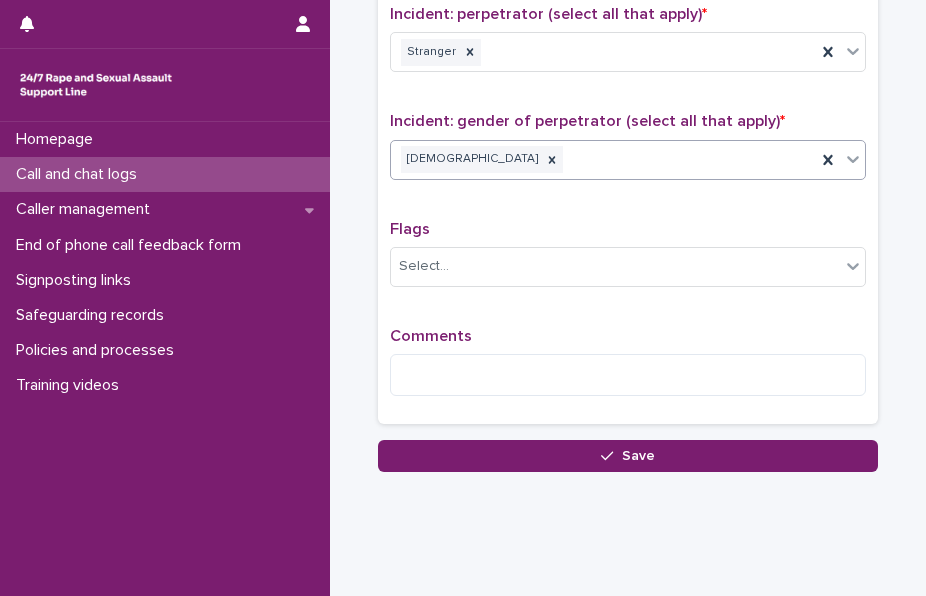 scroll, scrollTop: 1606, scrollLeft: 0, axis: vertical 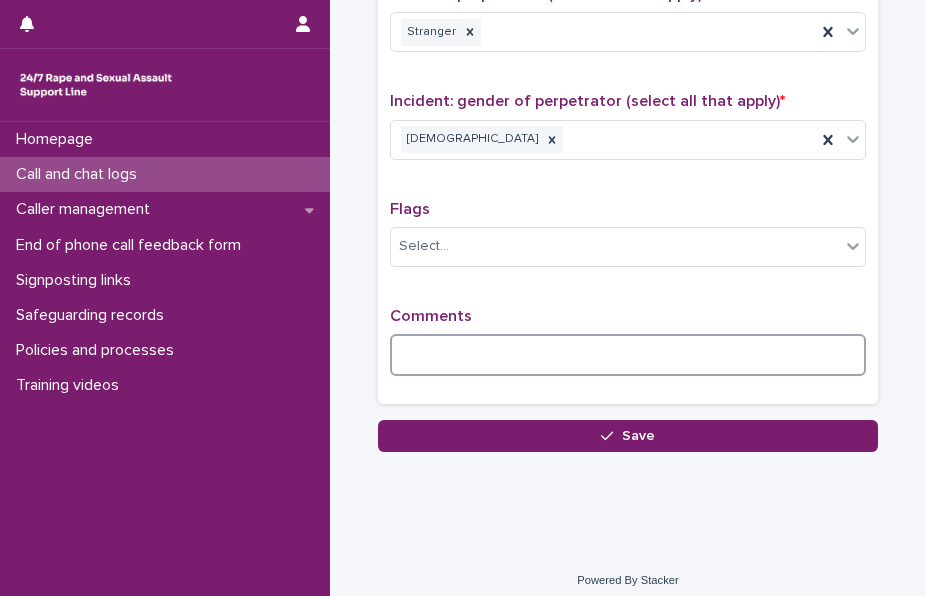 click at bounding box center (628, 355) 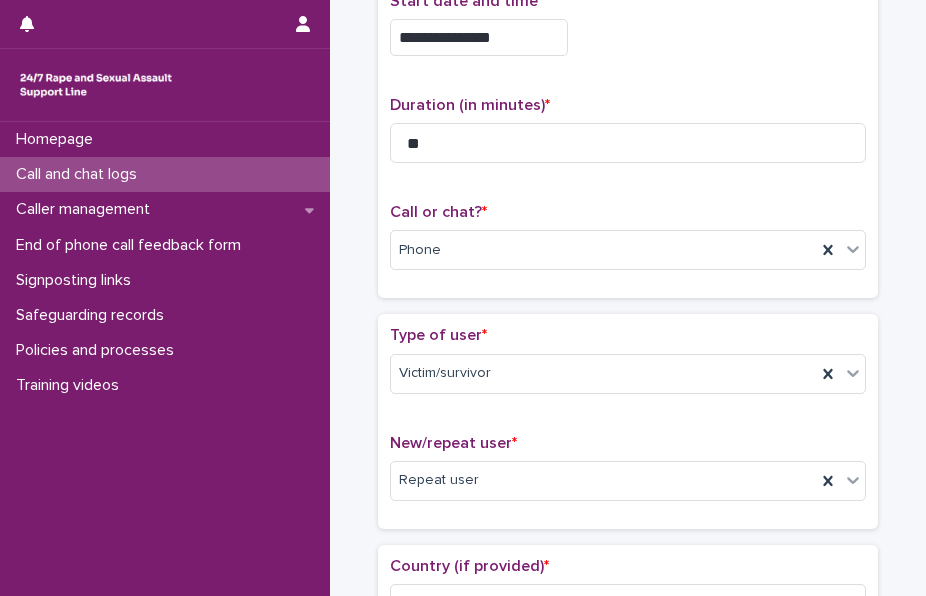 scroll, scrollTop: 42, scrollLeft: 0, axis: vertical 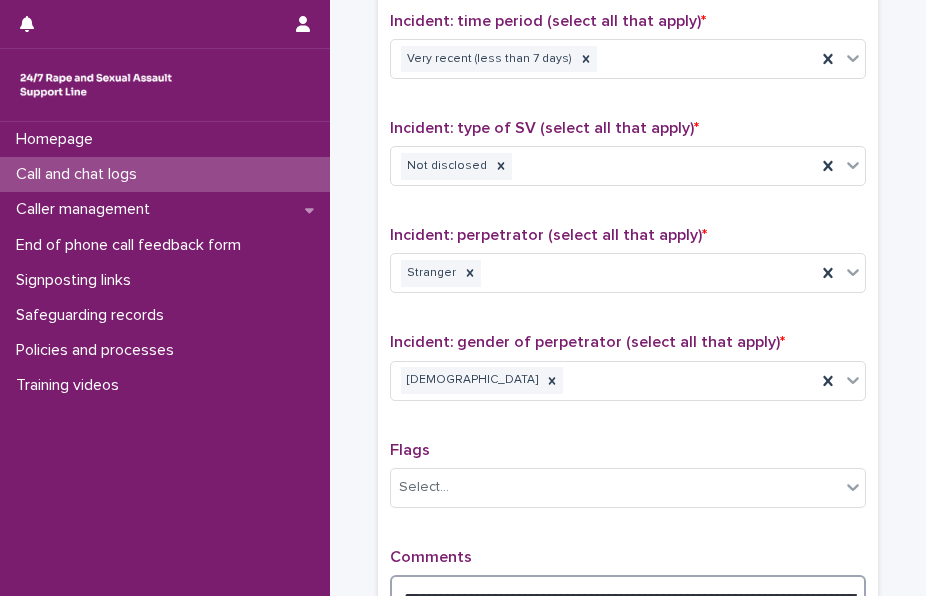 type on "**********" 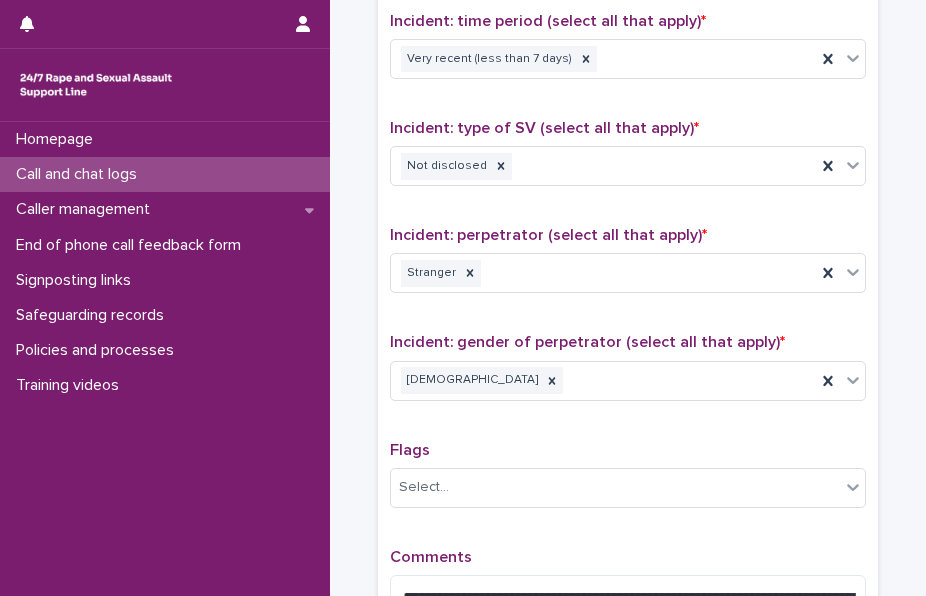 drag, startPoint x: 899, startPoint y: 559, endPoint x: 924, endPoint y: 573, distance: 28.653097 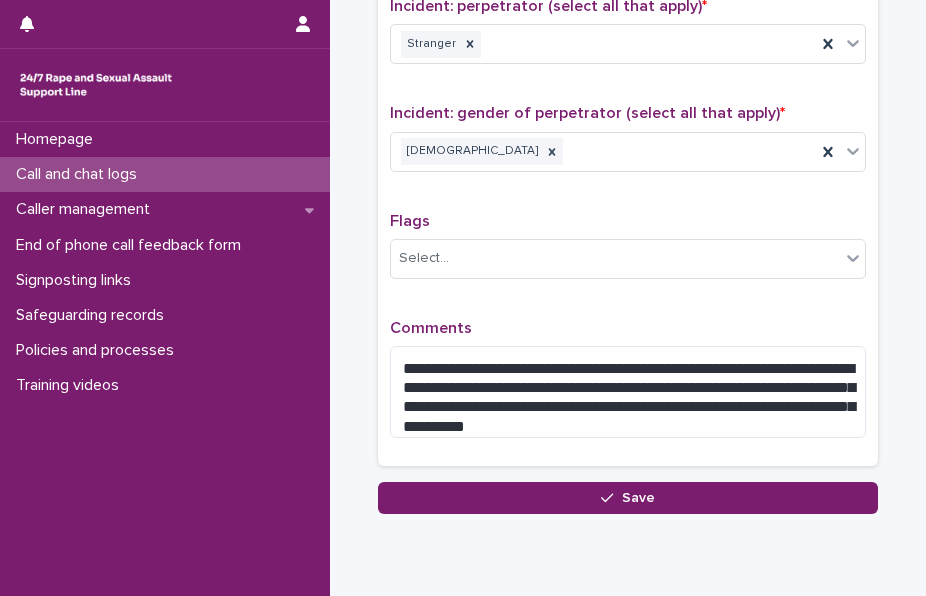 scroll, scrollTop: 1605, scrollLeft: 0, axis: vertical 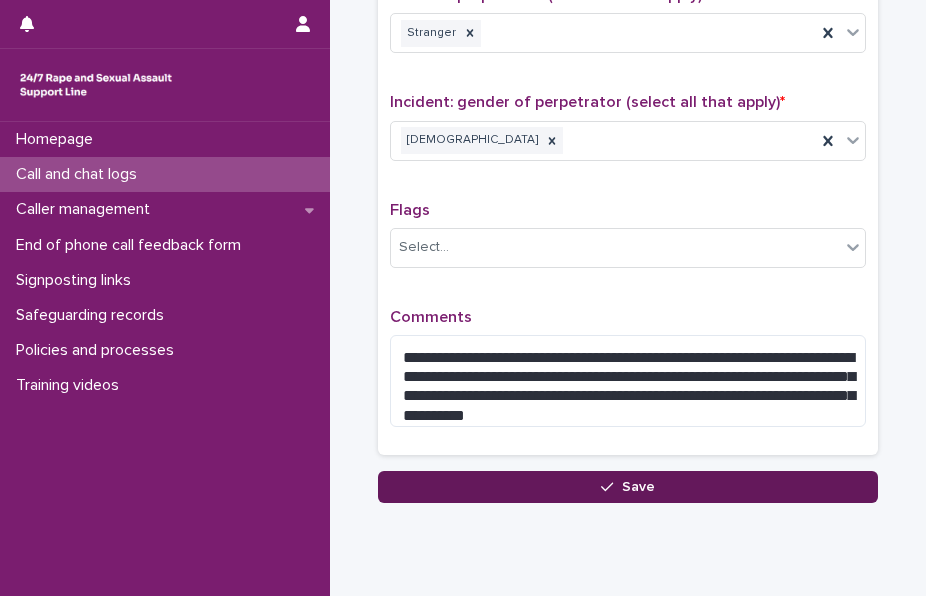 click on "Save" at bounding box center (628, 487) 